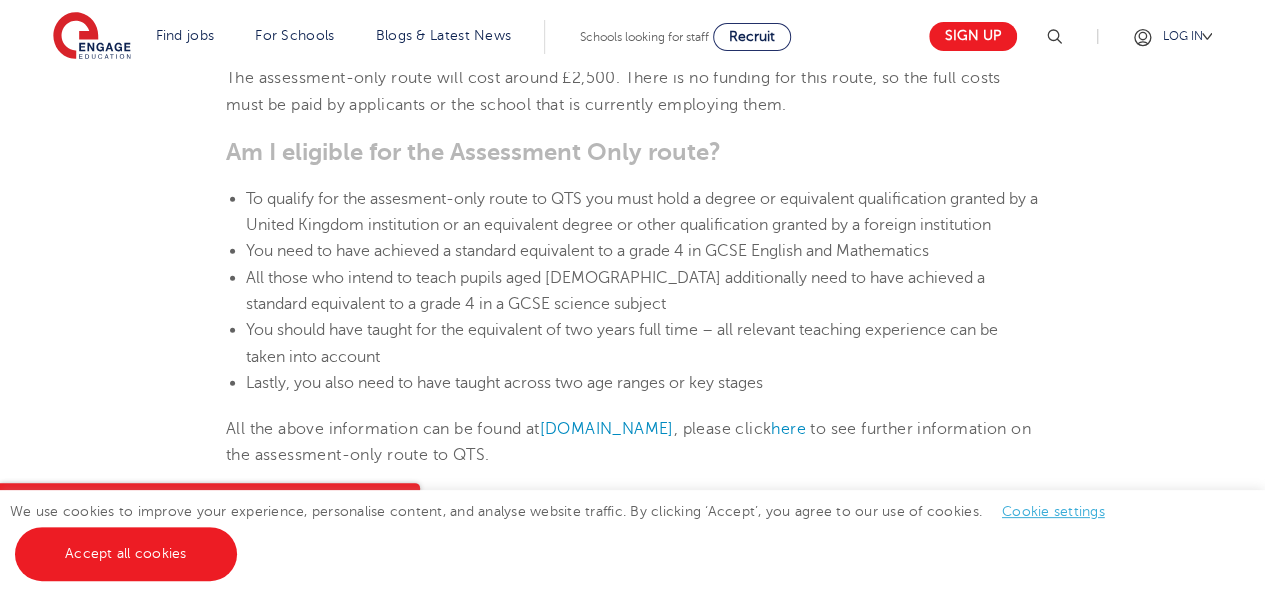 scroll, scrollTop: 2329, scrollLeft: 0, axis: vertical 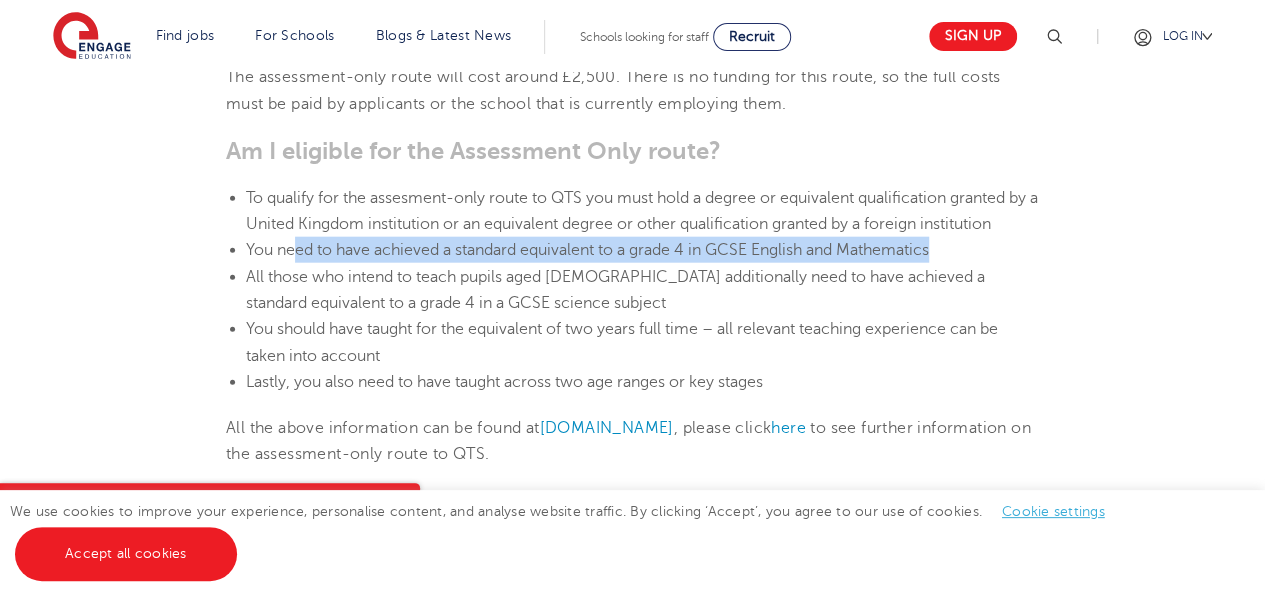 drag, startPoint x: 296, startPoint y: 222, endPoint x: 966, endPoint y: 225, distance: 670.0067 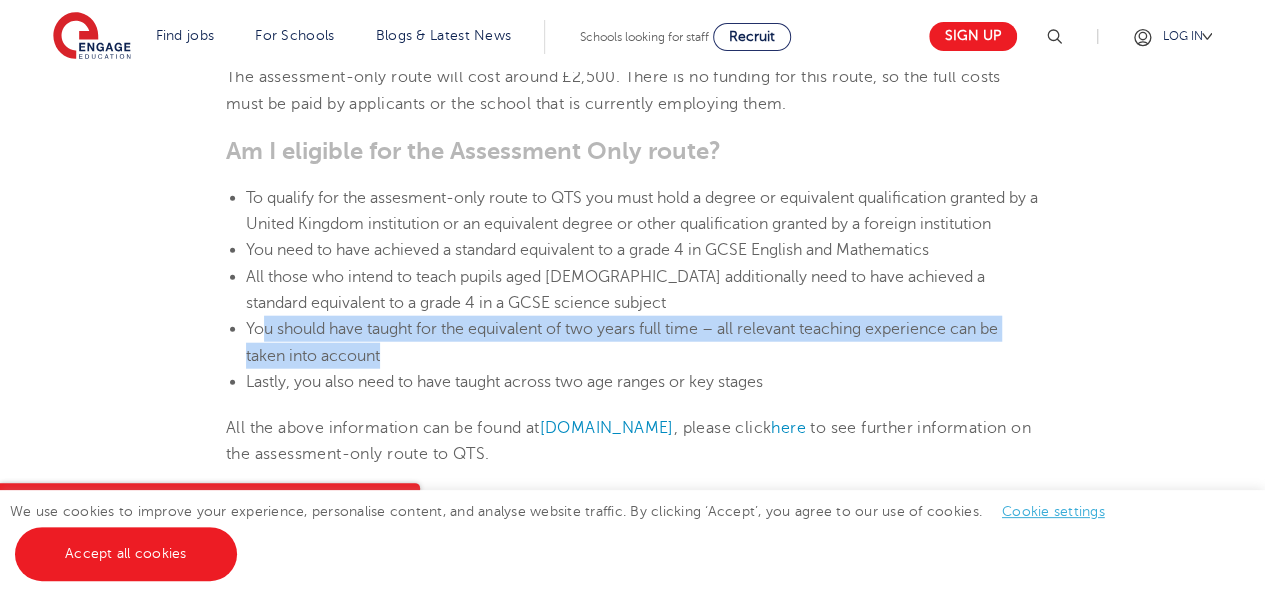 drag, startPoint x: 266, startPoint y: 304, endPoint x: 654, endPoint y: 325, distance: 388.56787 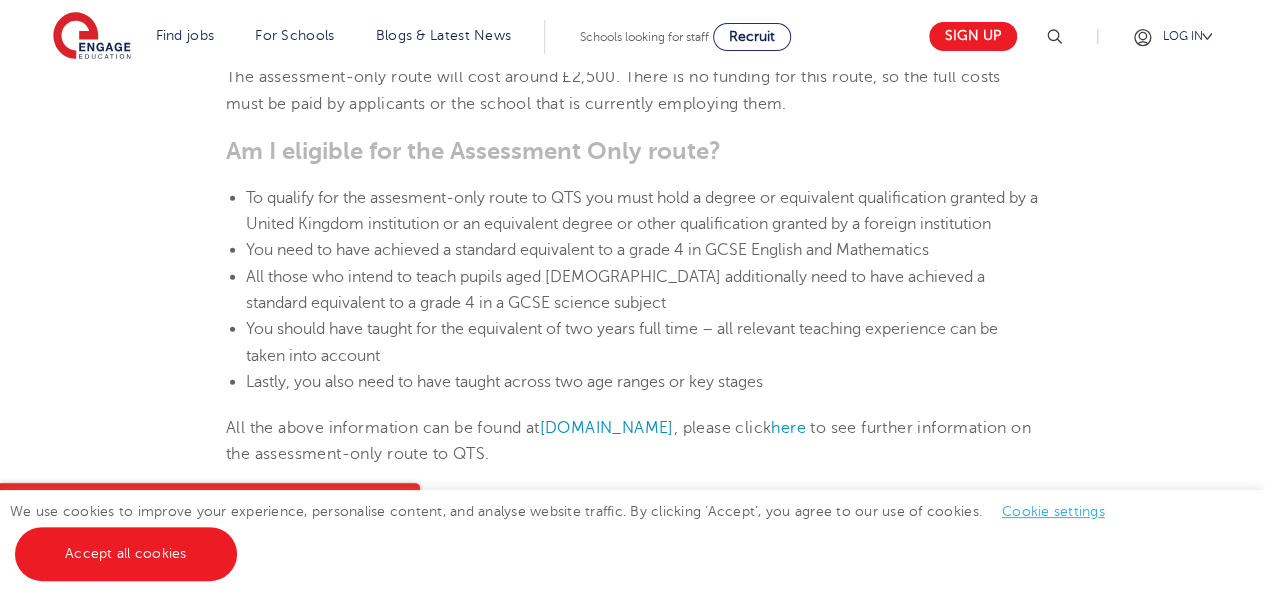 click on "Lastly, you also need to have taught across two age ranges or key stages" at bounding box center [642, 382] 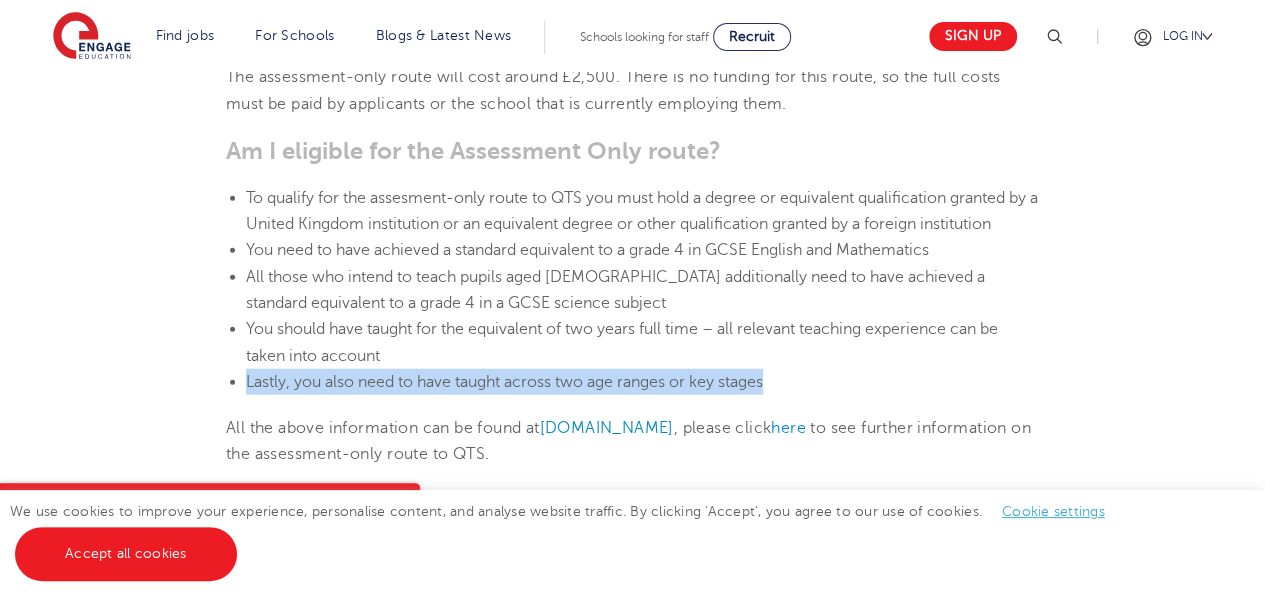 drag, startPoint x: 758, startPoint y: 341, endPoint x: 844, endPoint y: 357, distance: 87.47571 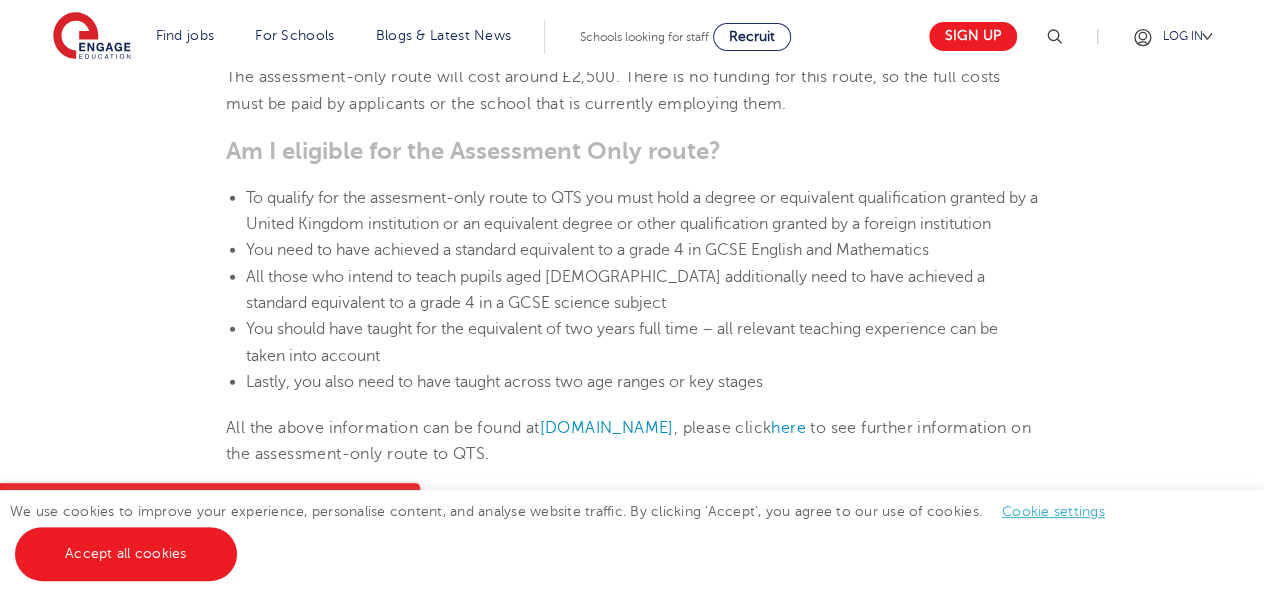 click on "11th September 2019 How do I get QTS with my PGCEi? If you have a PGCEi, you are not automatically qualified to work as a teacher in the UK. In order to be a fully-qualified teacher in the UK you will need to complete a  route to Qualified Teacher Status , or QTS. At Engage, we’ve helped thousands of teachers achieve their Qualified Teacher Status through the route that suits their circumstances best, and we’d like to help you, too. PGCEi and QTS What is a PGCEi?  A PGCEi is an online teaching postgraduate qualification that is awarded by a UK university. A PGCE is a Postgraduate Certificate of Education and the ‘i’ means “International”. A PGCEi on its own gives you the ability to teach in some countries, but in the UK you will also need QTS. What is a QTS? Is a PGCEi qualification better than a PGCE qualification? education agencies  are certainly becoming increasingly important. I have a PGCEi, what do I need to do to gain QTS?  How can I apply for the assessment only route? www.gov.uk here" at bounding box center [632, -94] 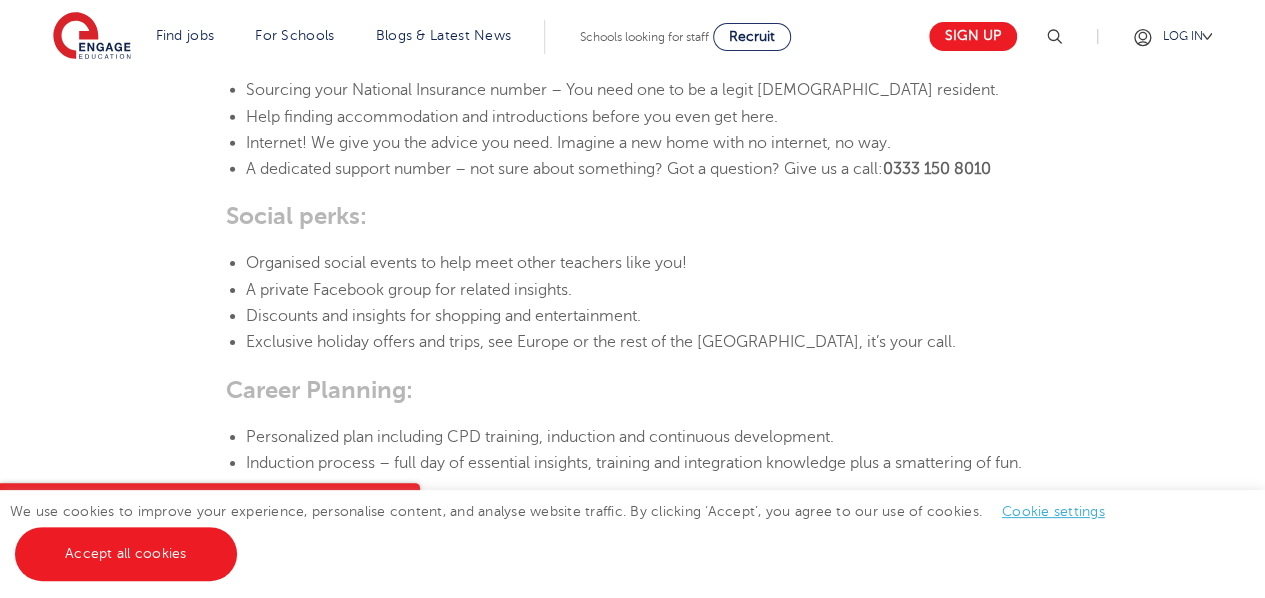 scroll, scrollTop: 3029, scrollLeft: 0, axis: vertical 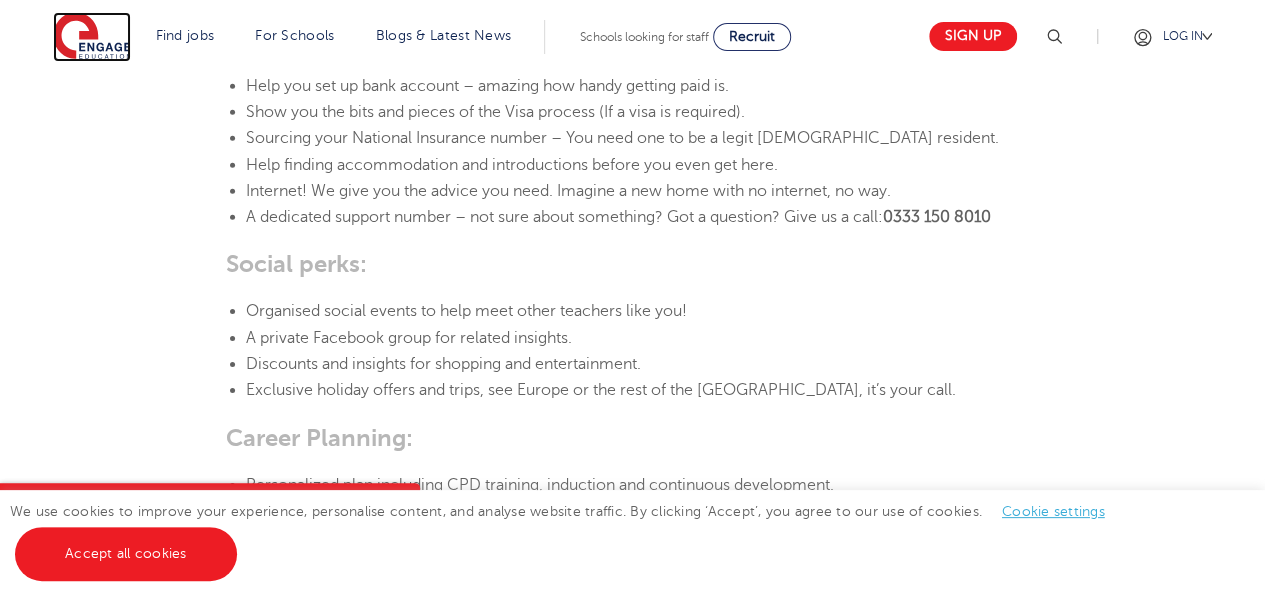 click at bounding box center [92, 37] 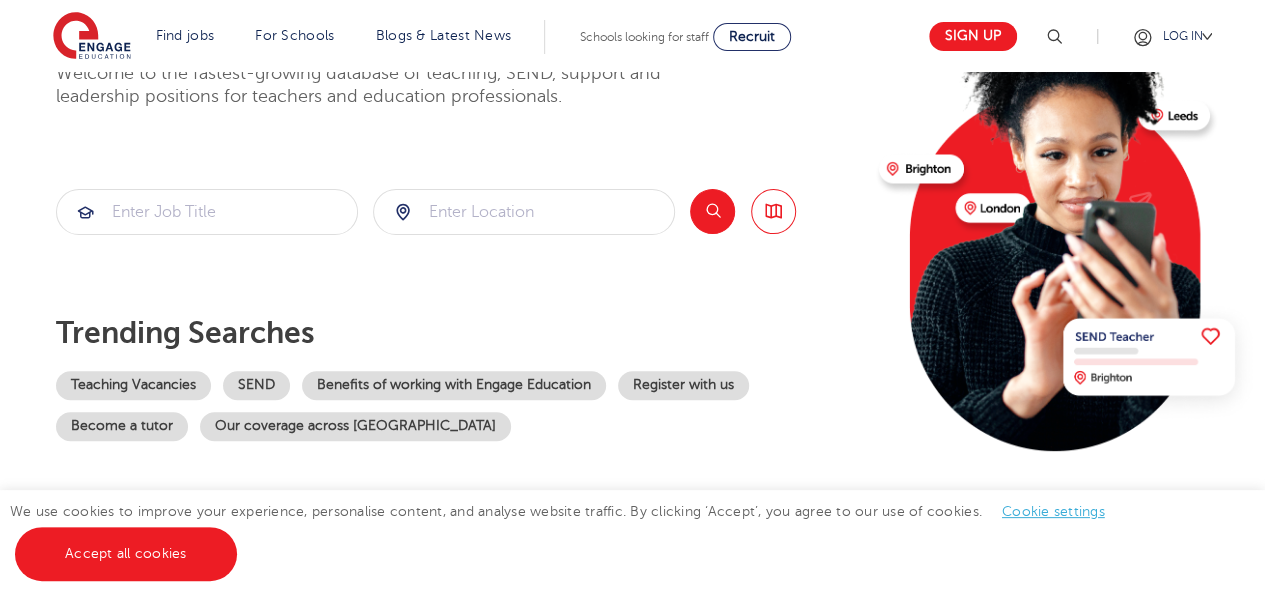 scroll, scrollTop: 200, scrollLeft: 0, axis: vertical 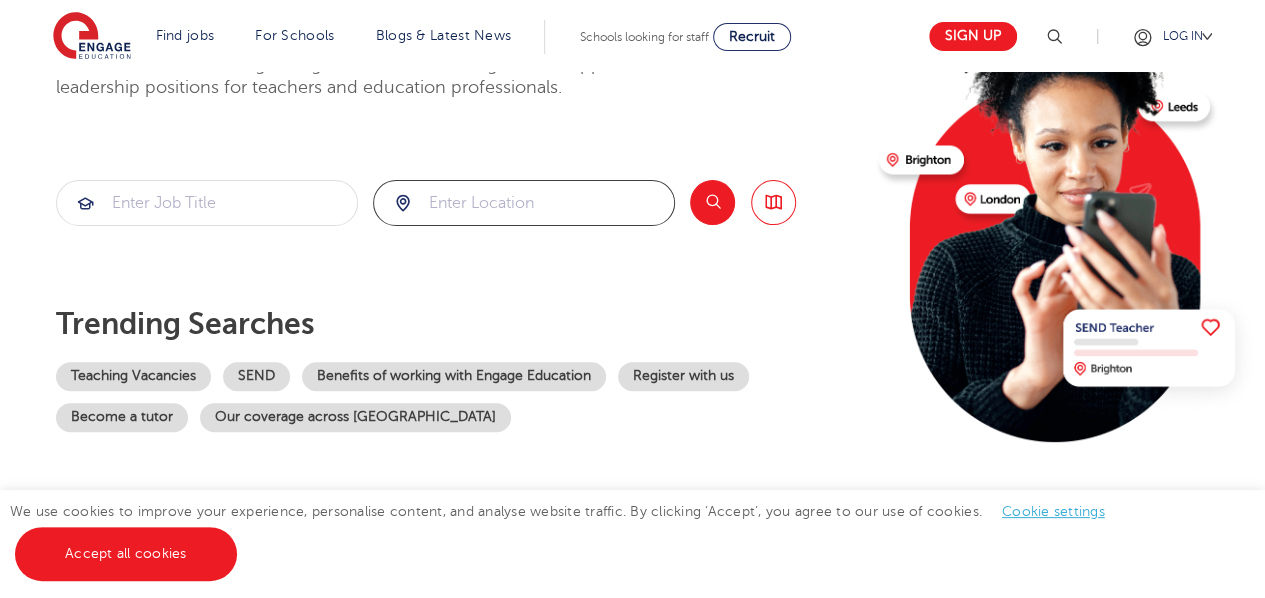 click at bounding box center (524, 203) 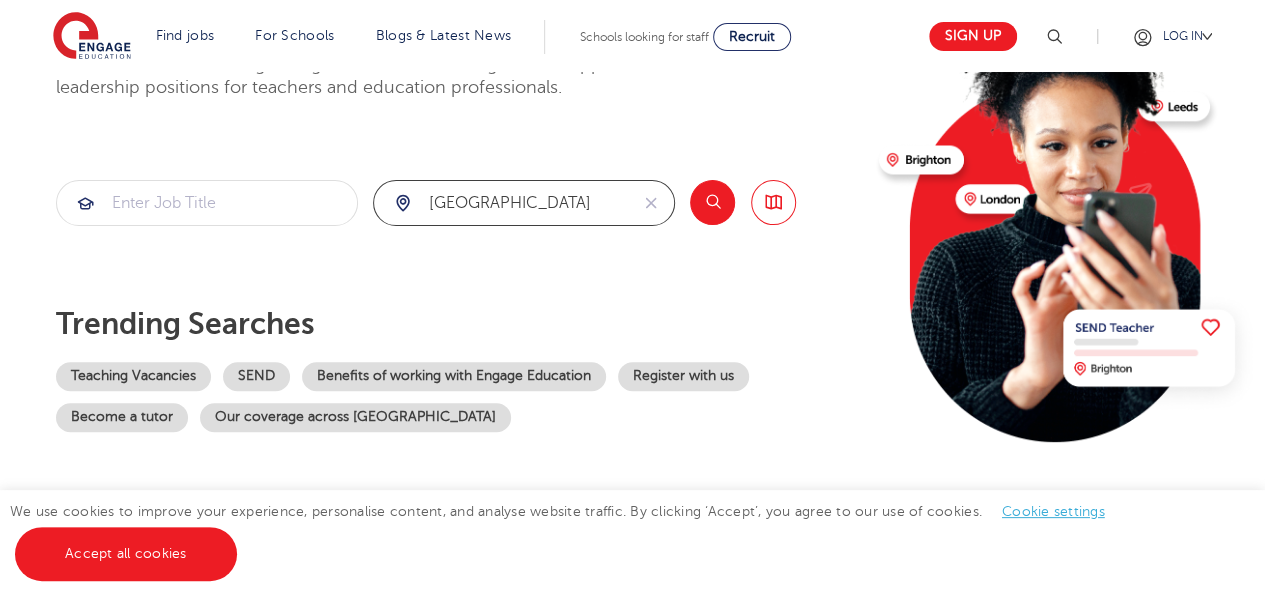 type on "sheffield" 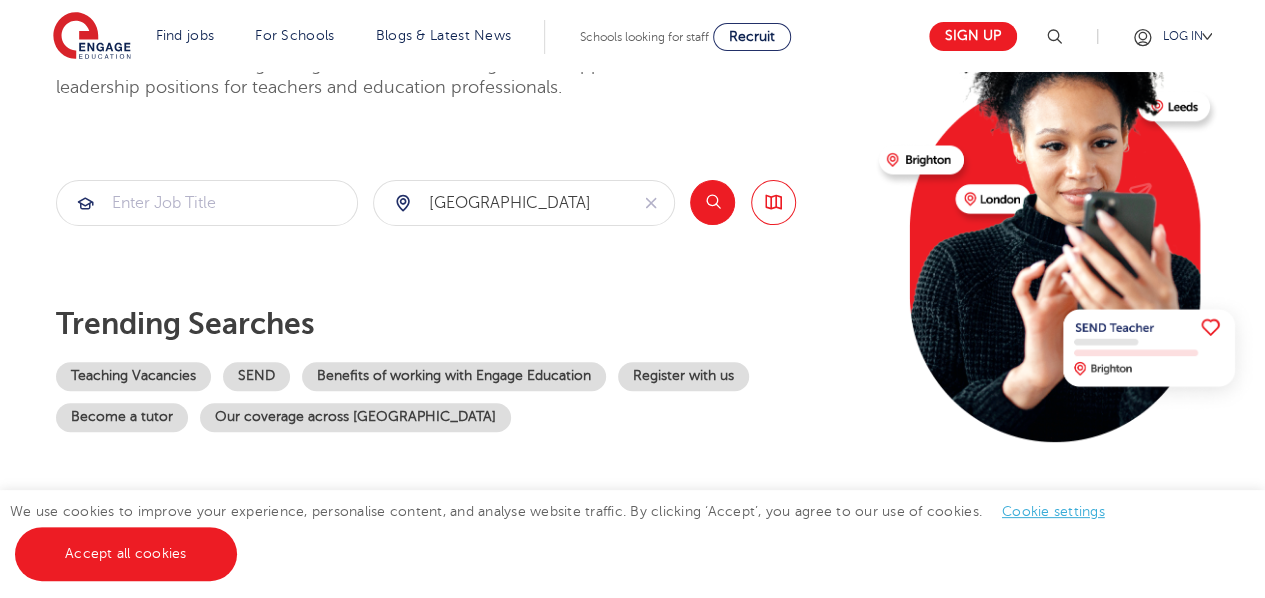 click on "Search" at bounding box center [712, 202] 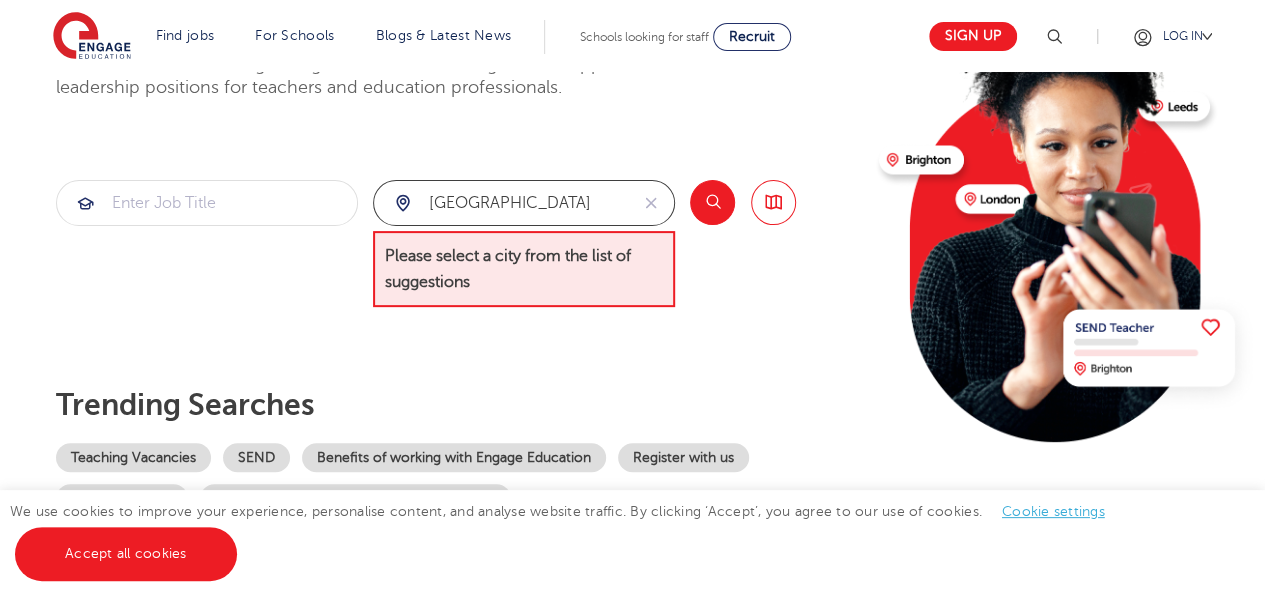 click on "sheffield" at bounding box center (501, 203) 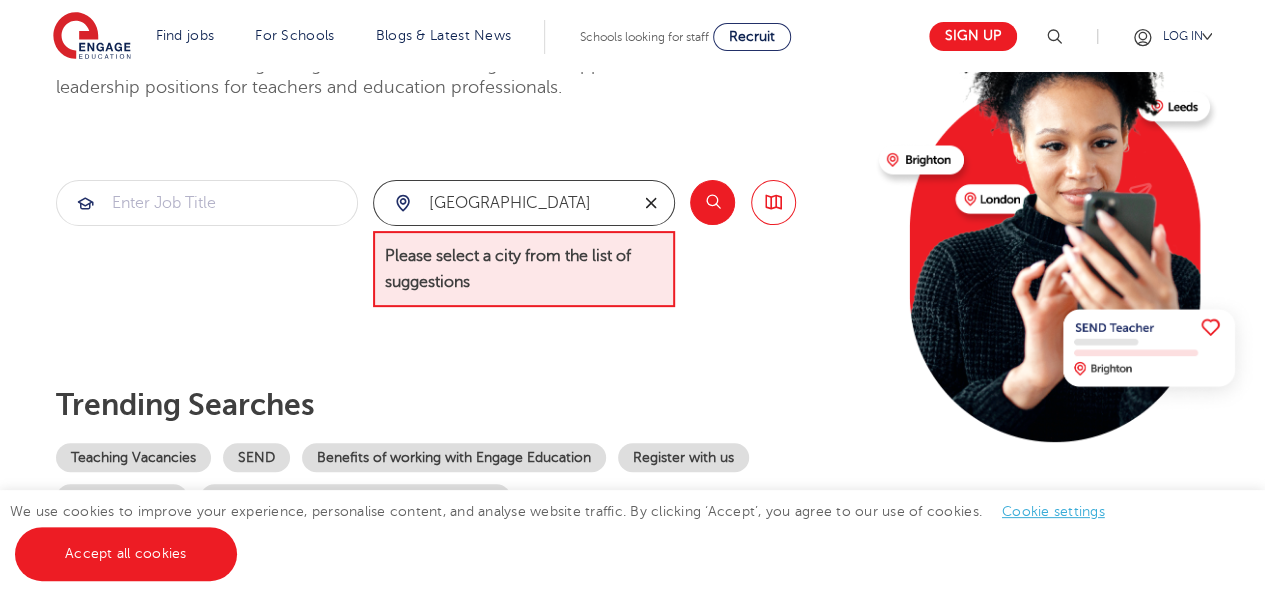 click 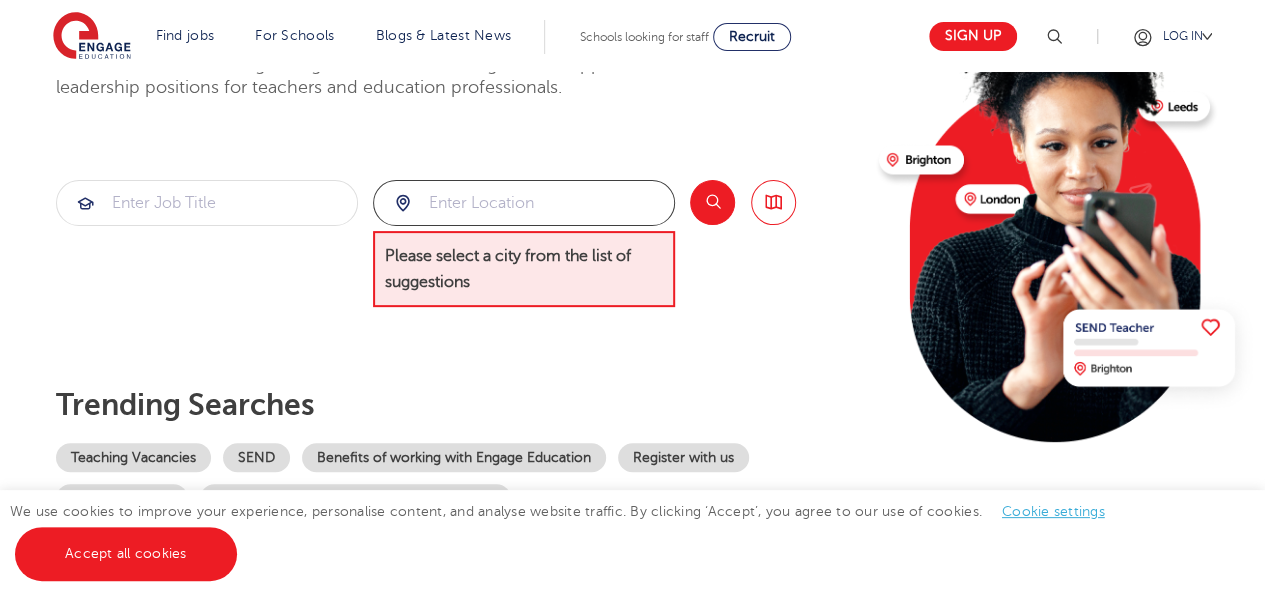 click at bounding box center [524, 203] 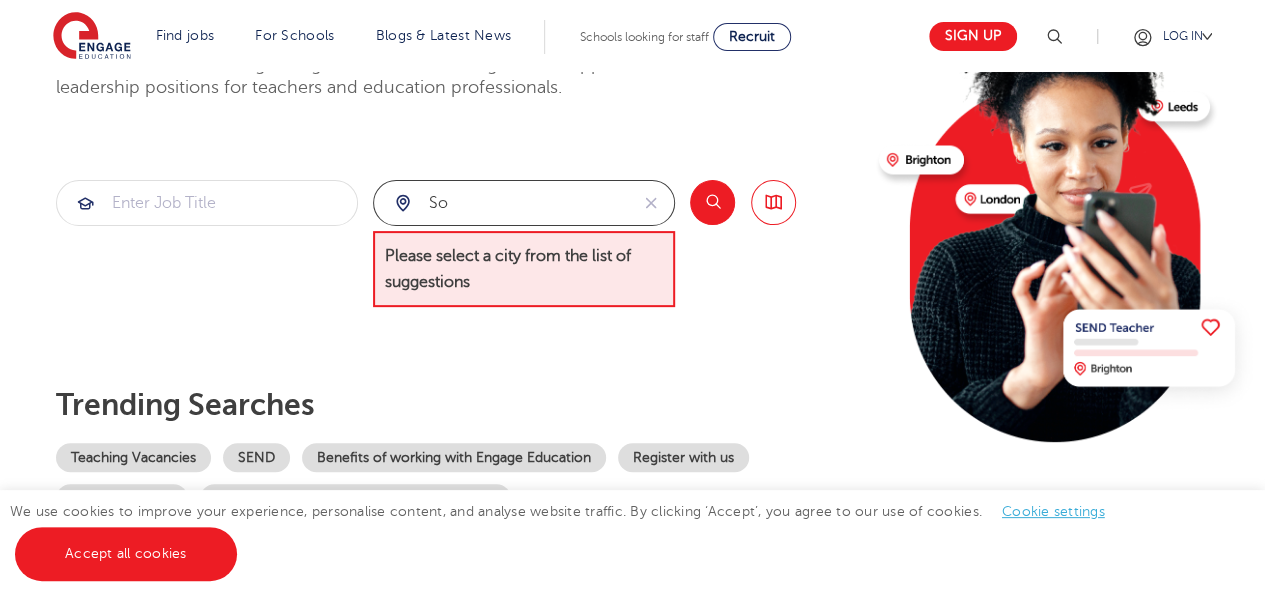 type on "s" 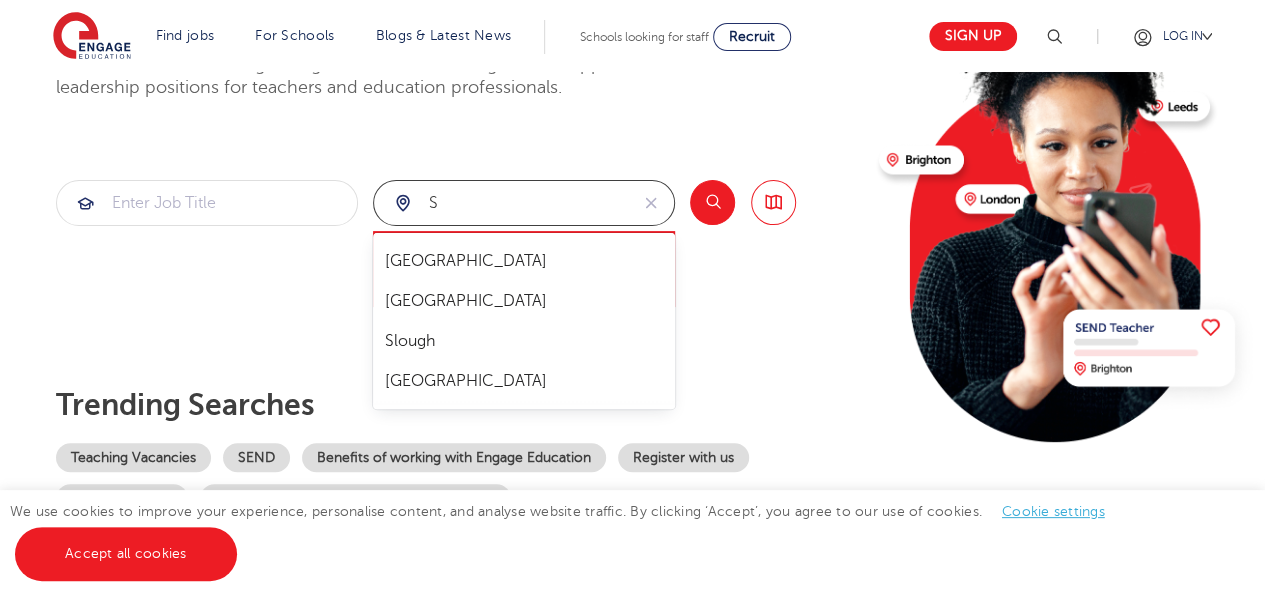 type 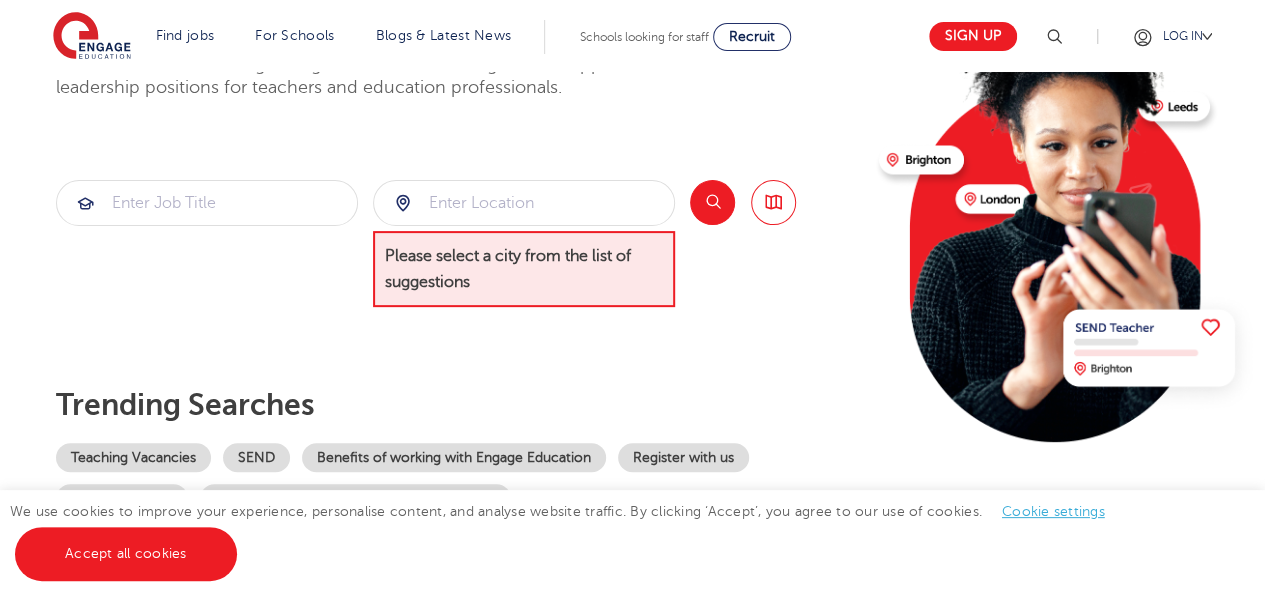click on "Search
Browse all Jobs" at bounding box center (743, 244) 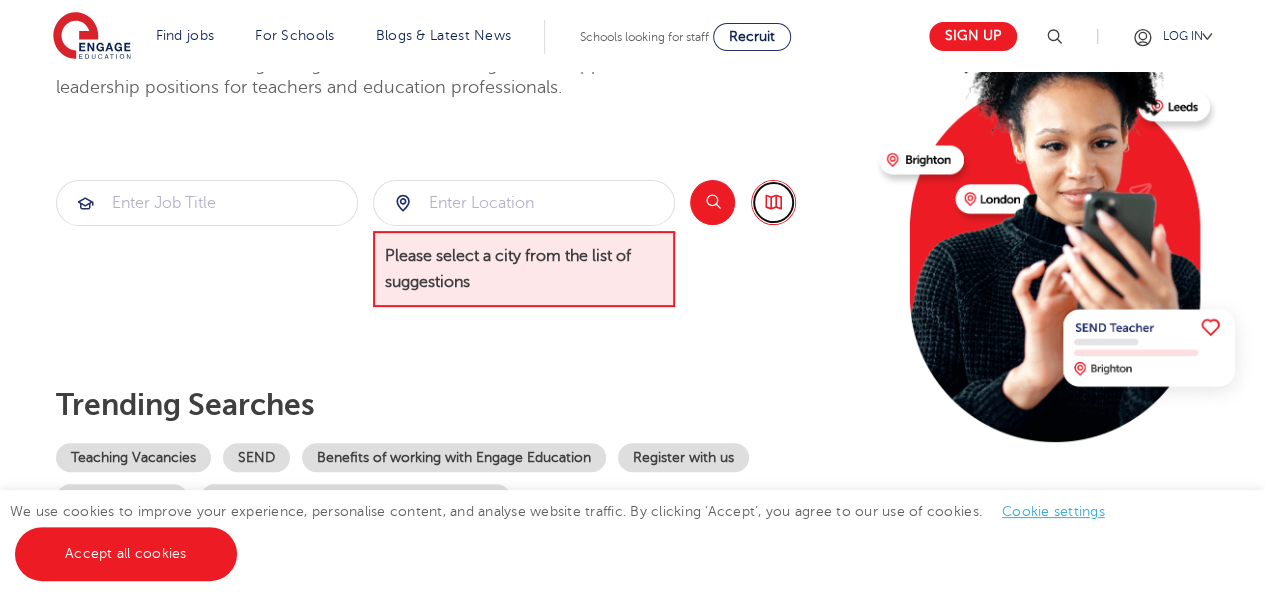 click on "Browse all Jobs" at bounding box center (773, 202) 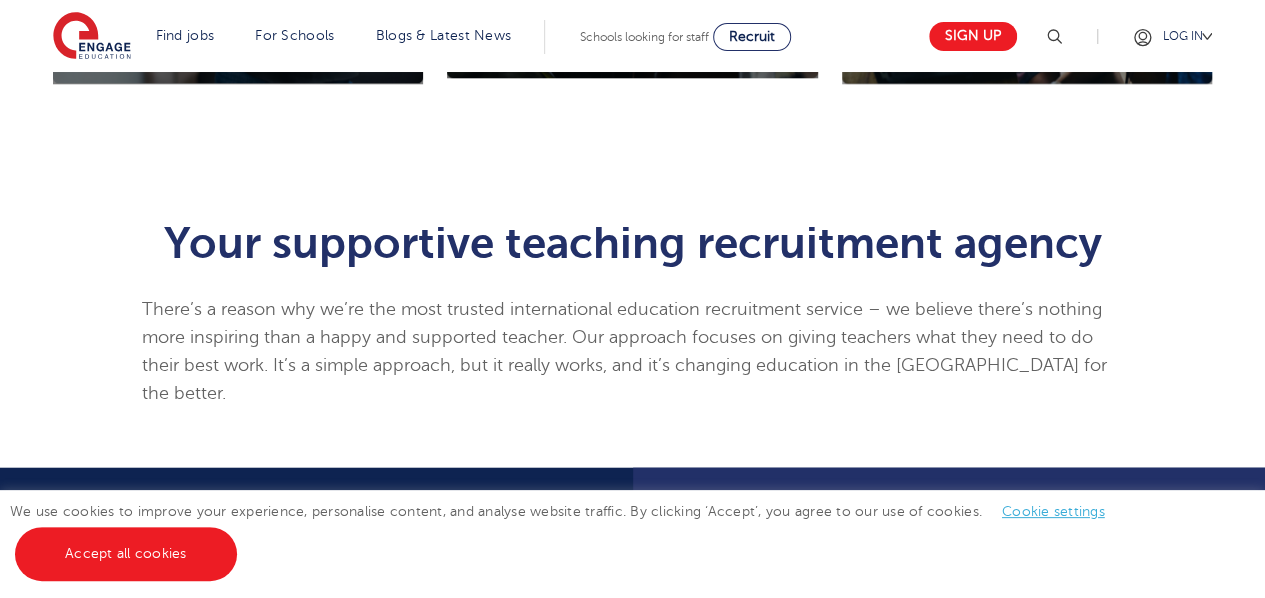 scroll, scrollTop: 1200, scrollLeft: 0, axis: vertical 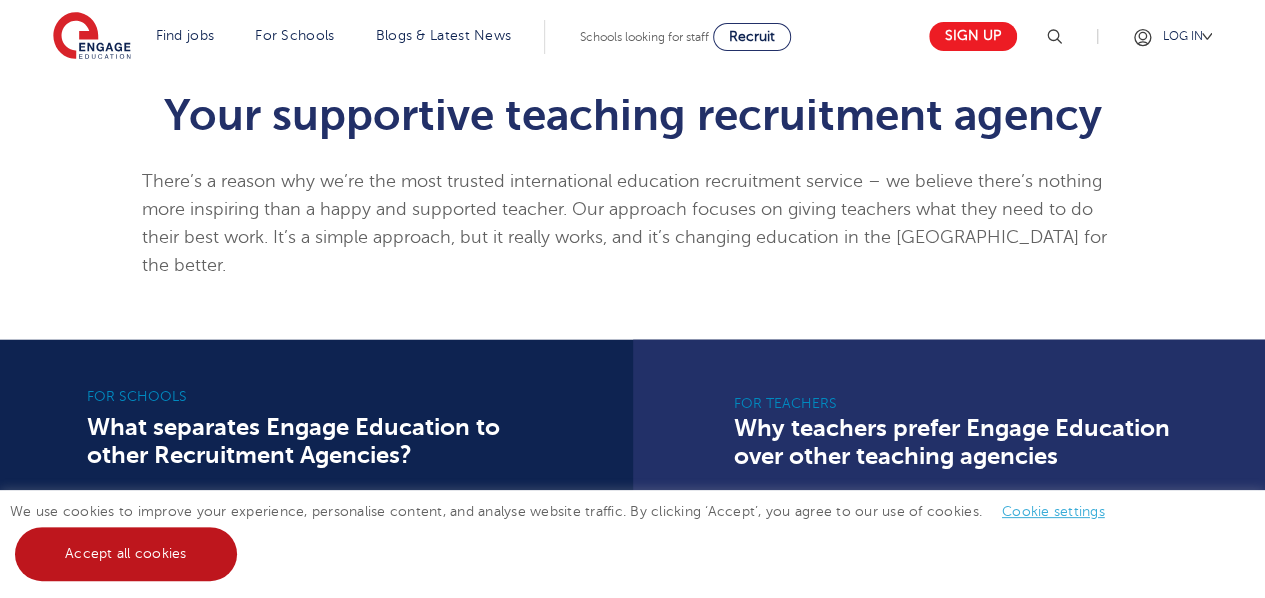 click on "Accept all cookies" at bounding box center (126, 554) 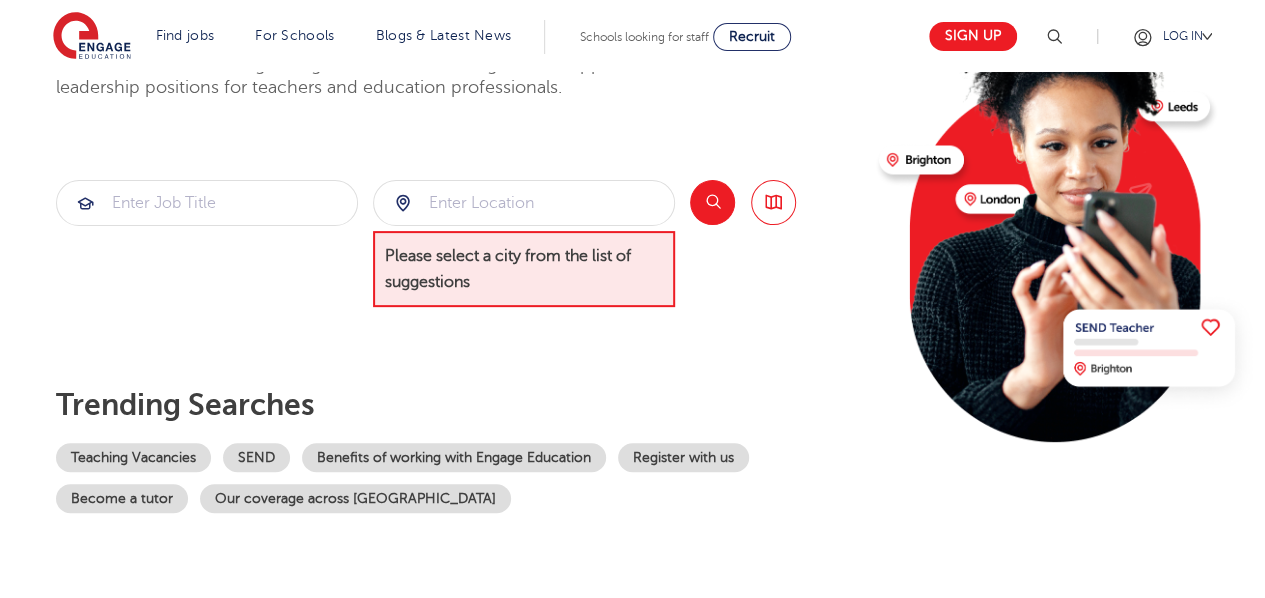 scroll, scrollTop: 0, scrollLeft: 0, axis: both 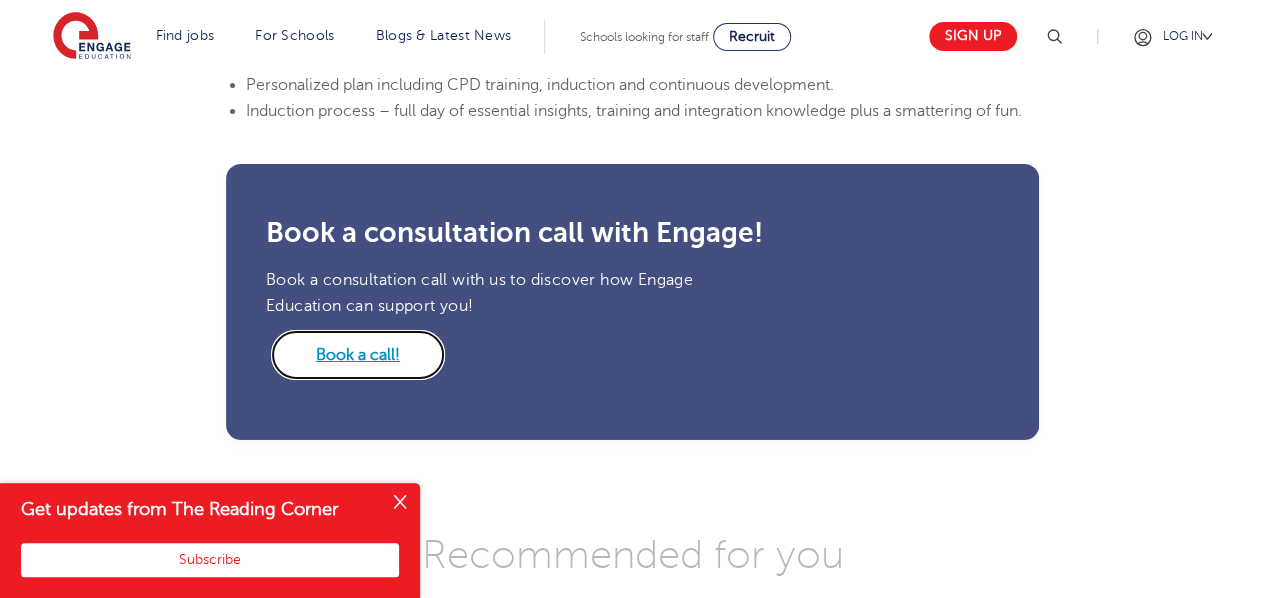 click on "Book a call!" at bounding box center (358, 355) 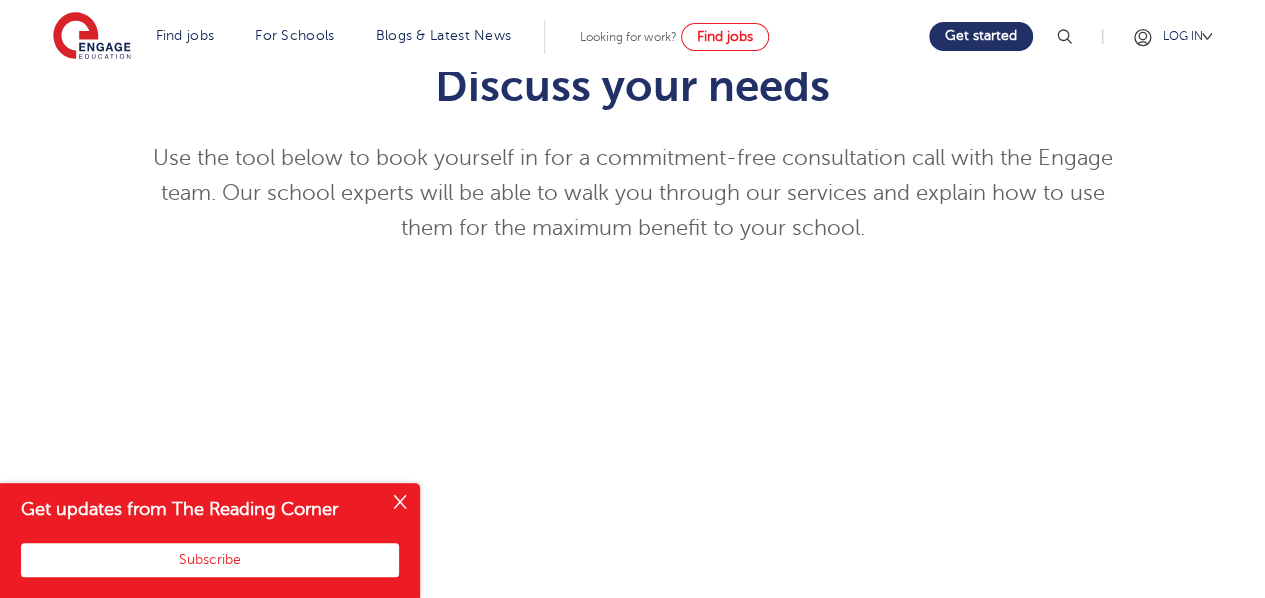 scroll, scrollTop: 500, scrollLeft: 0, axis: vertical 